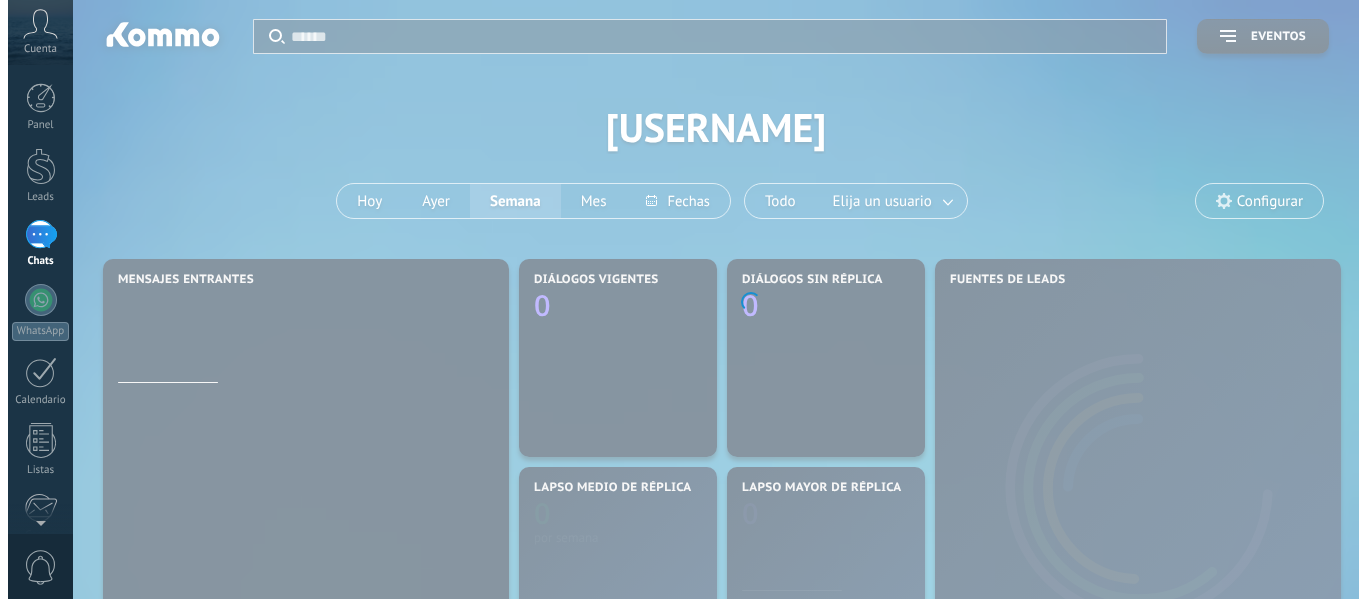 scroll, scrollTop: 0, scrollLeft: 0, axis: both 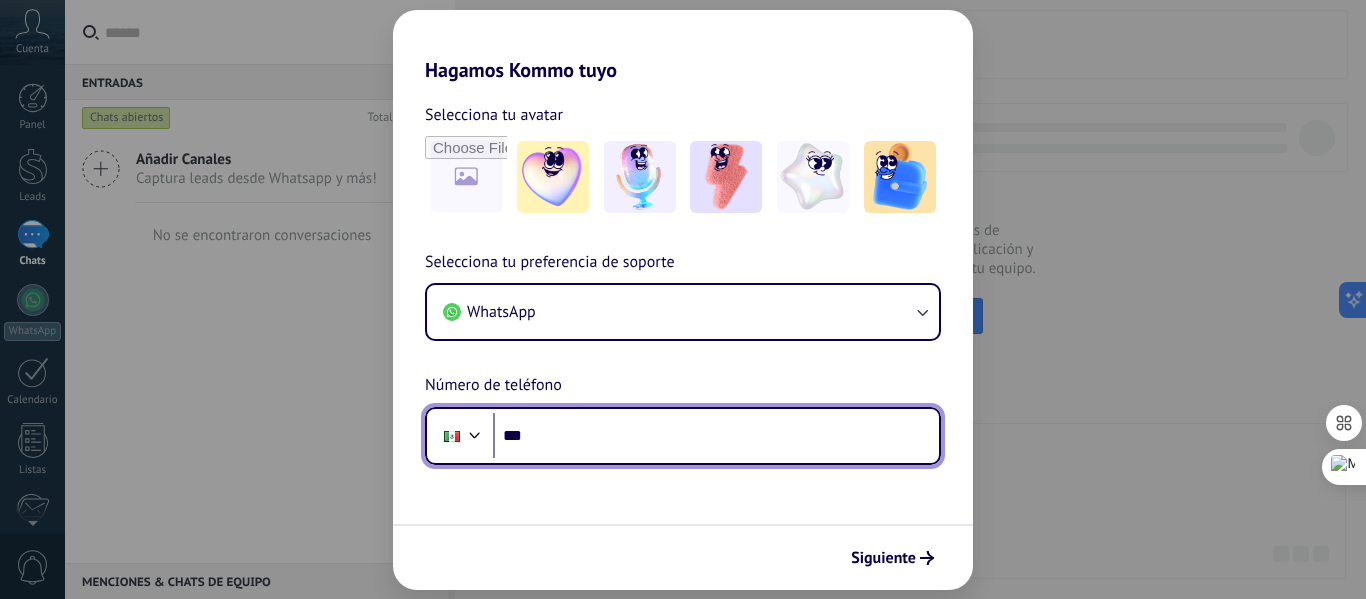 click on "***" at bounding box center (716, 436) 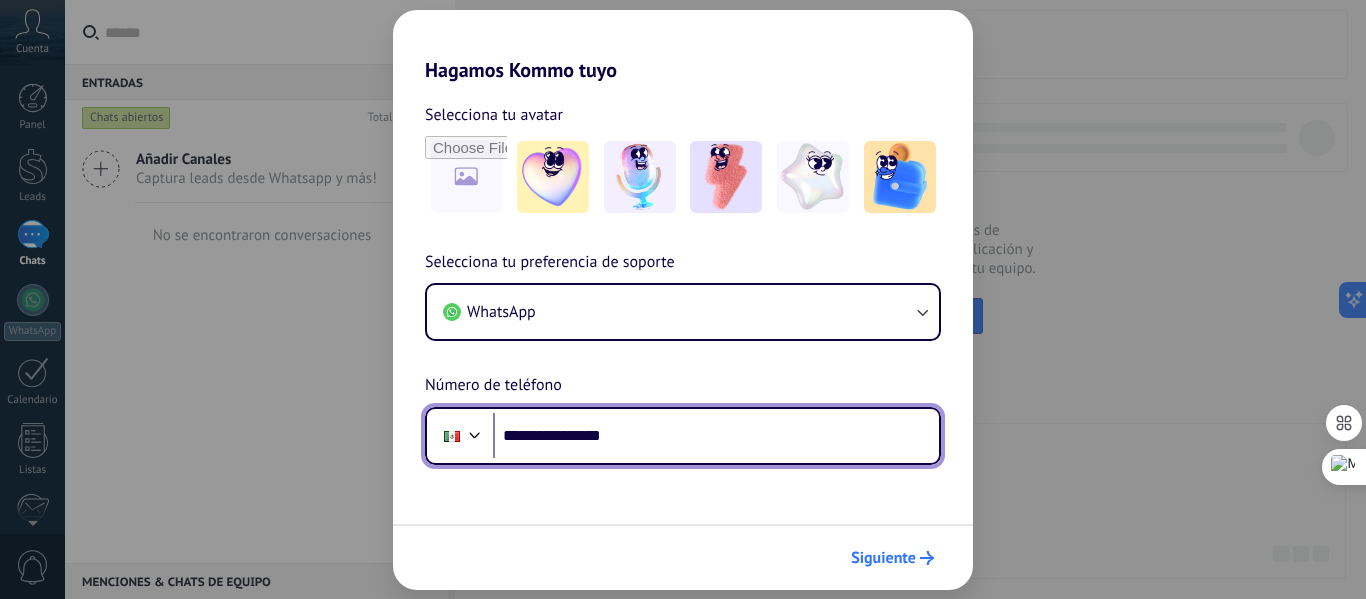 type on "**********" 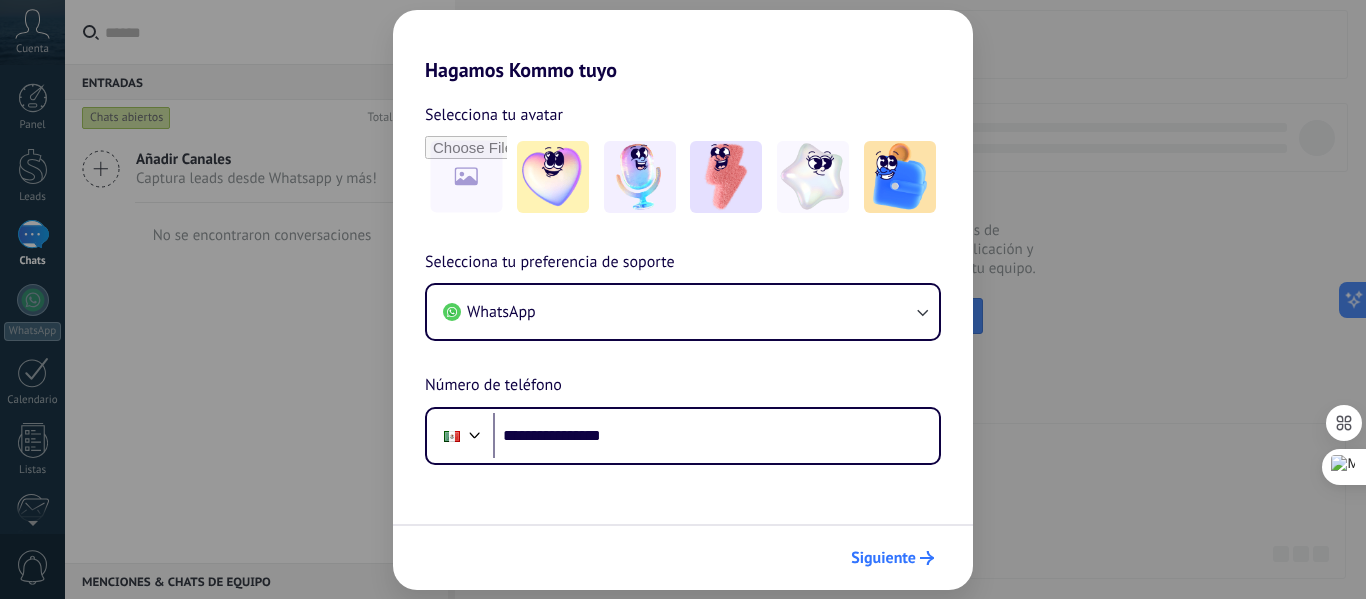 click on "Siguiente" at bounding box center [892, 558] 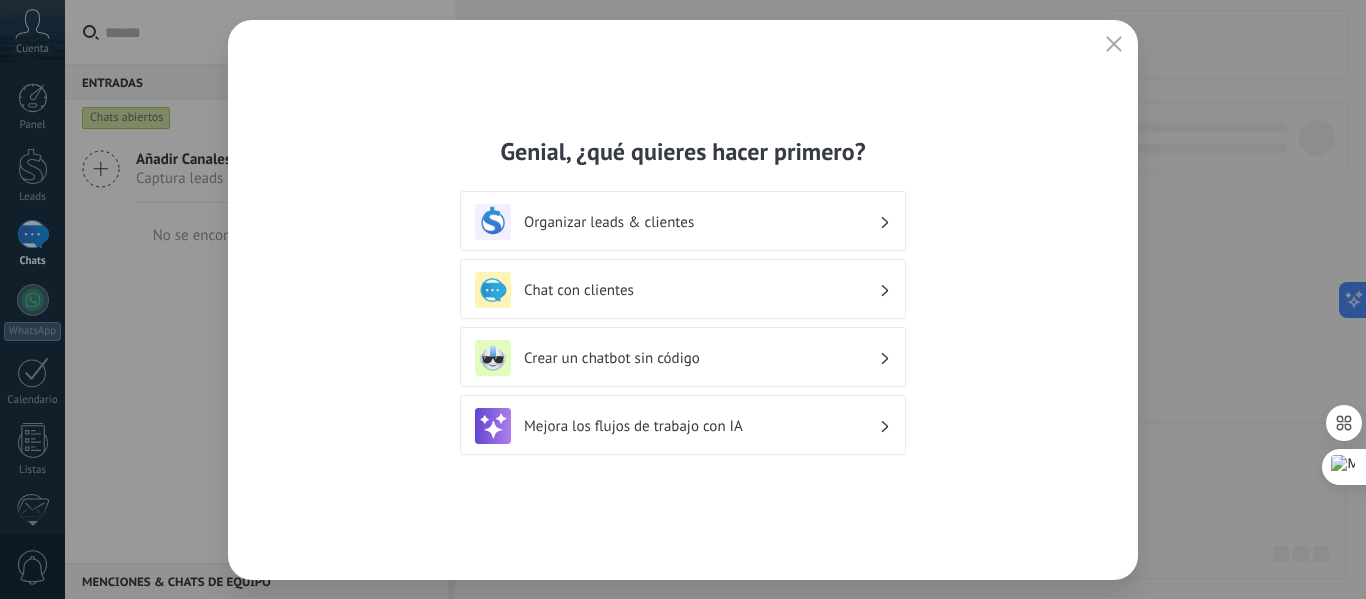click on "Crear un chatbot sin código" at bounding box center [701, 358] 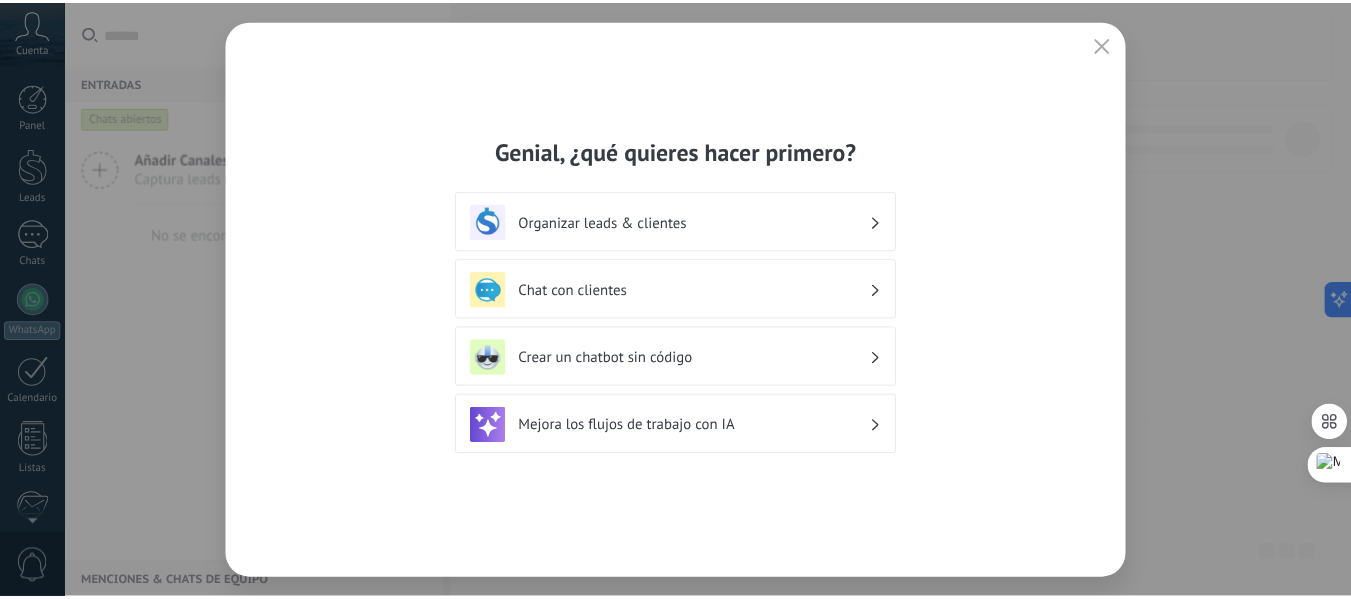 scroll, scrollTop: 233, scrollLeft: 0, axis: vertical 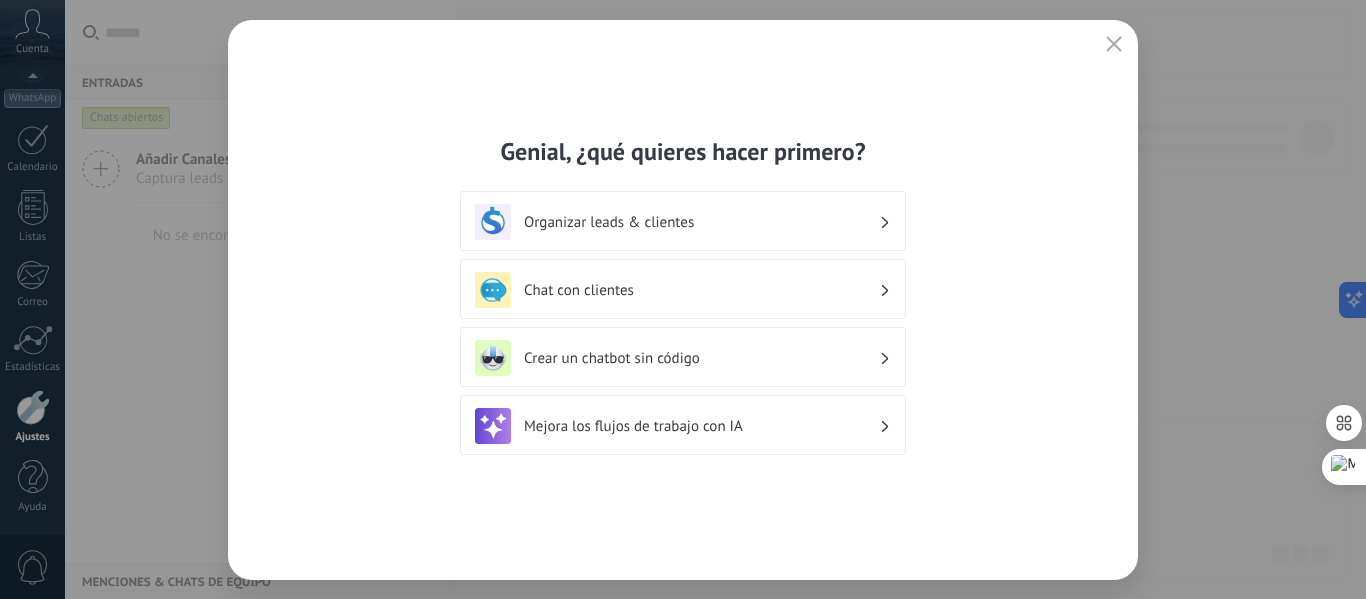 click 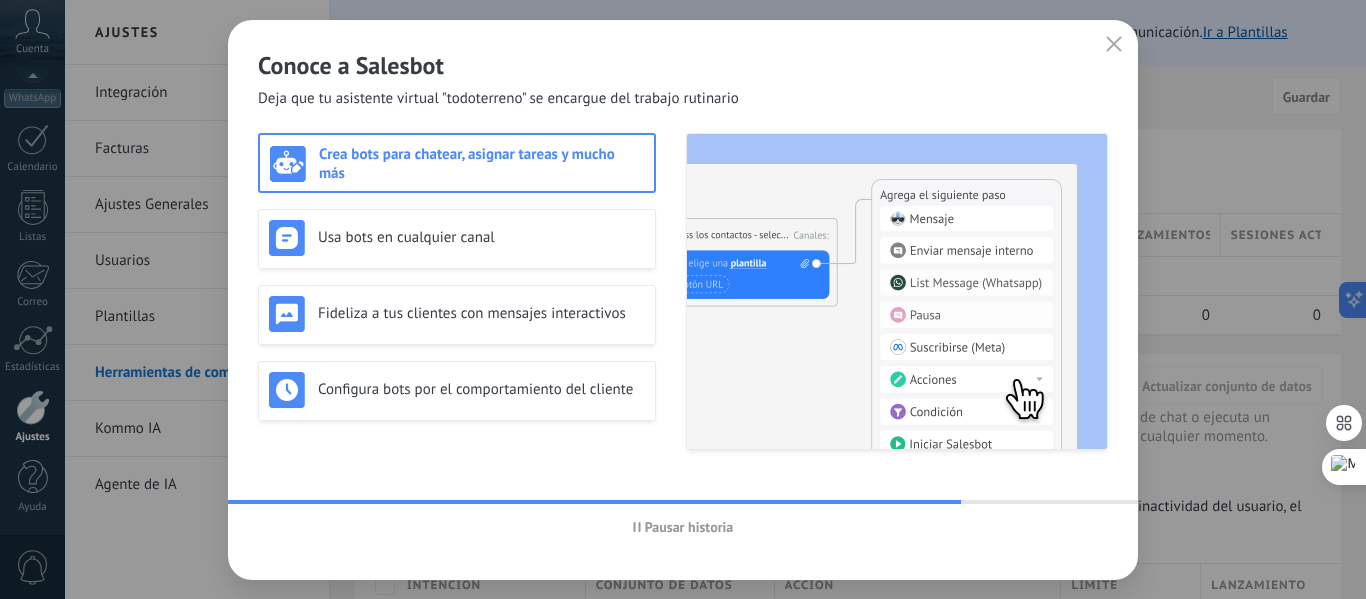 click at bounding box center (1114, 45) 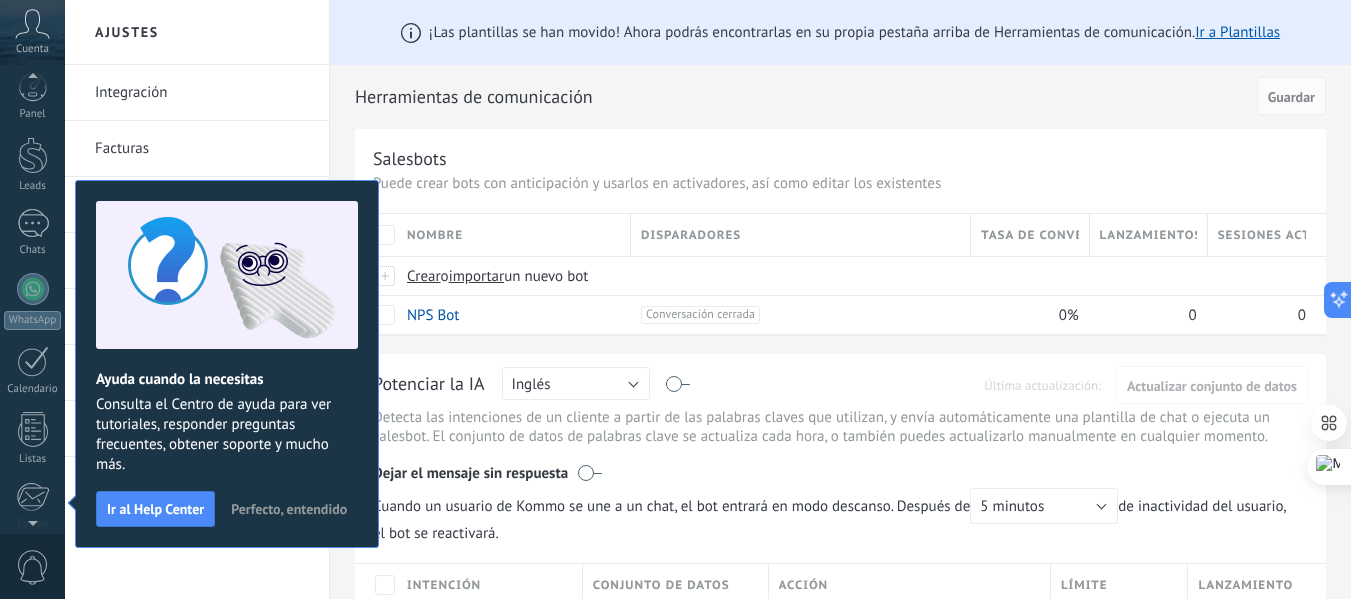 scroll, scrollTop: 233, scrollLeft: 0, axis: vertical 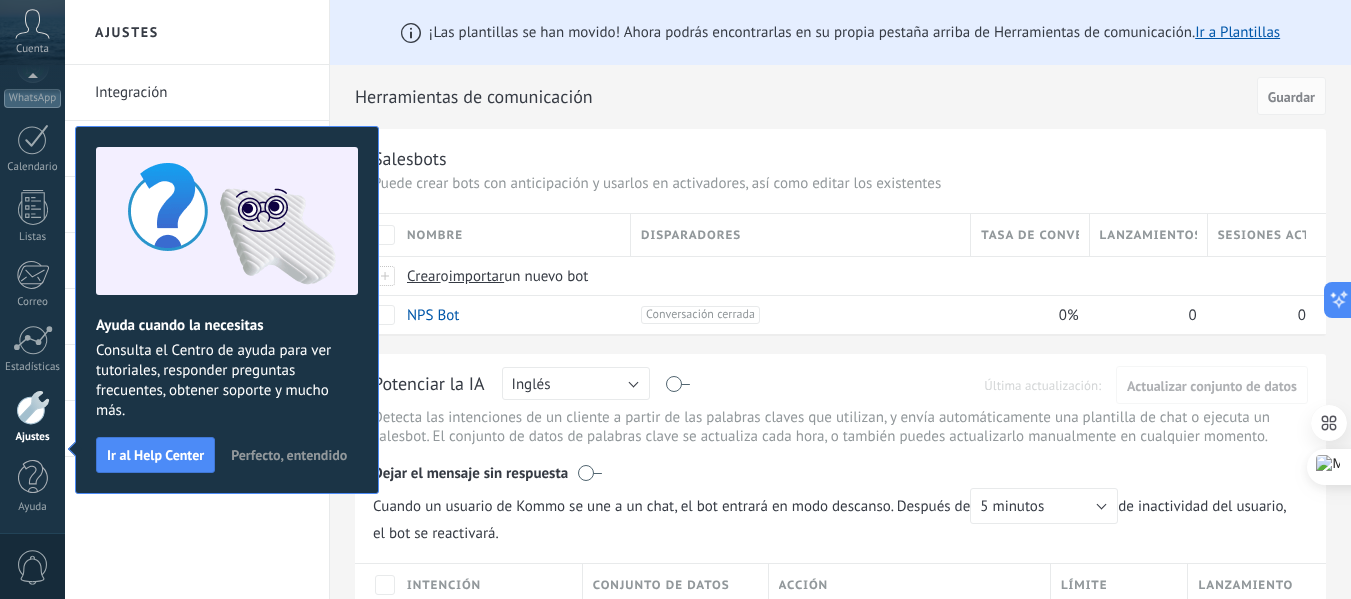 click on "Perfecto, entendido" at bounding box center (289, 455) 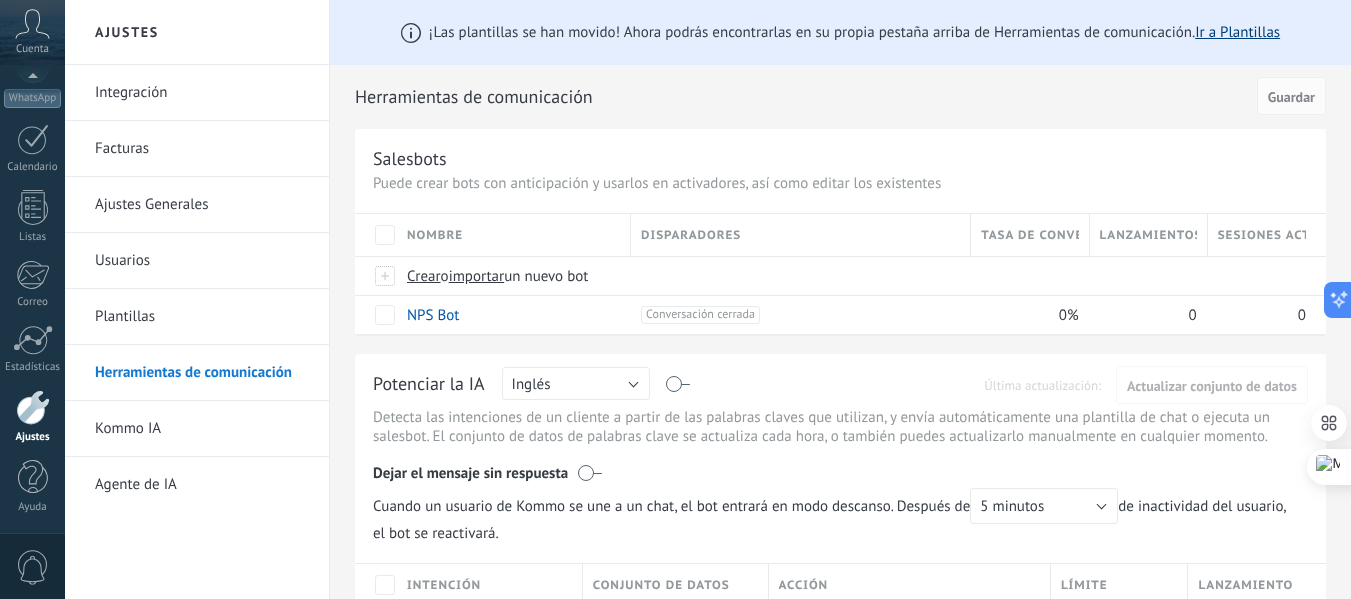 click on "Ir a Plantillas" at bounding box center [1237, 32] 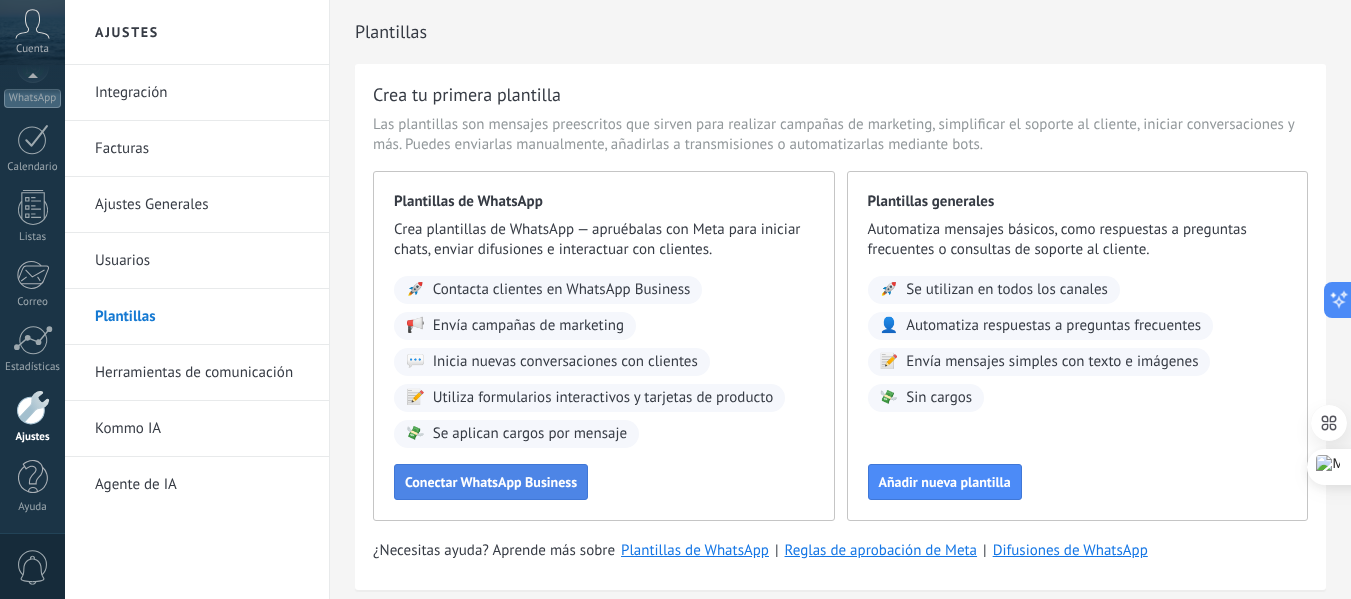 click on "Conectar WhatsApp Business" at bounding box center (491, 482) 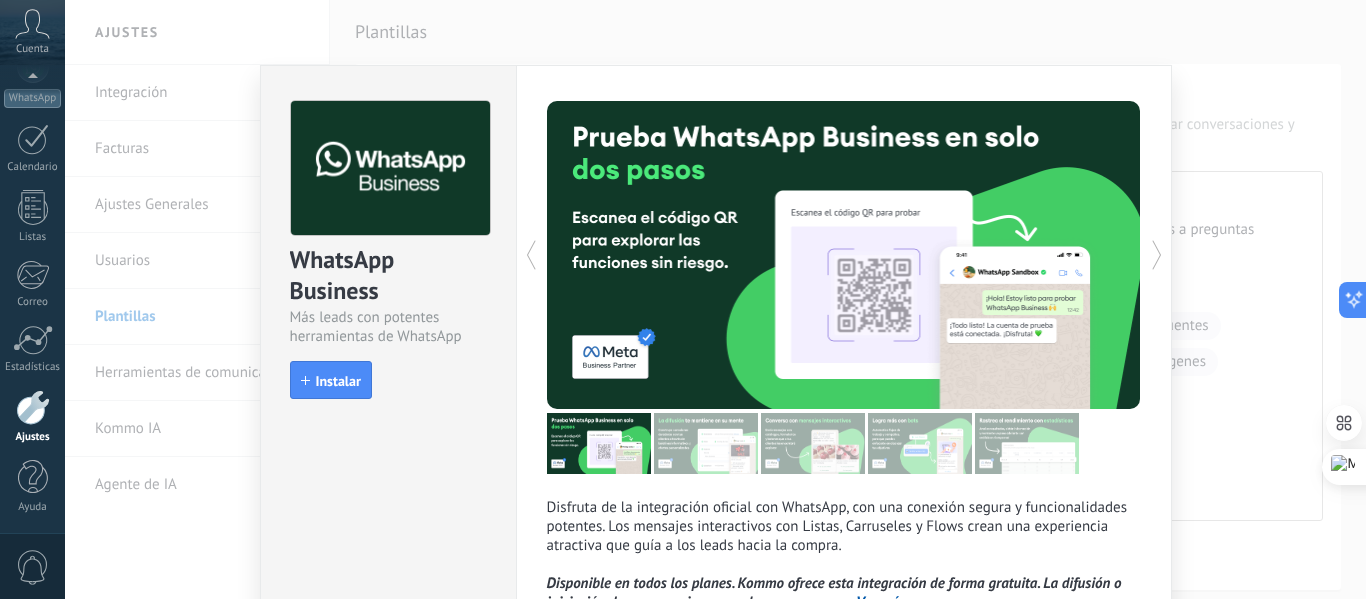 drag, startPoint x: 322, startPoint y: 383, endPoint x: 354, endPoint y: 370, distance: 34.539833 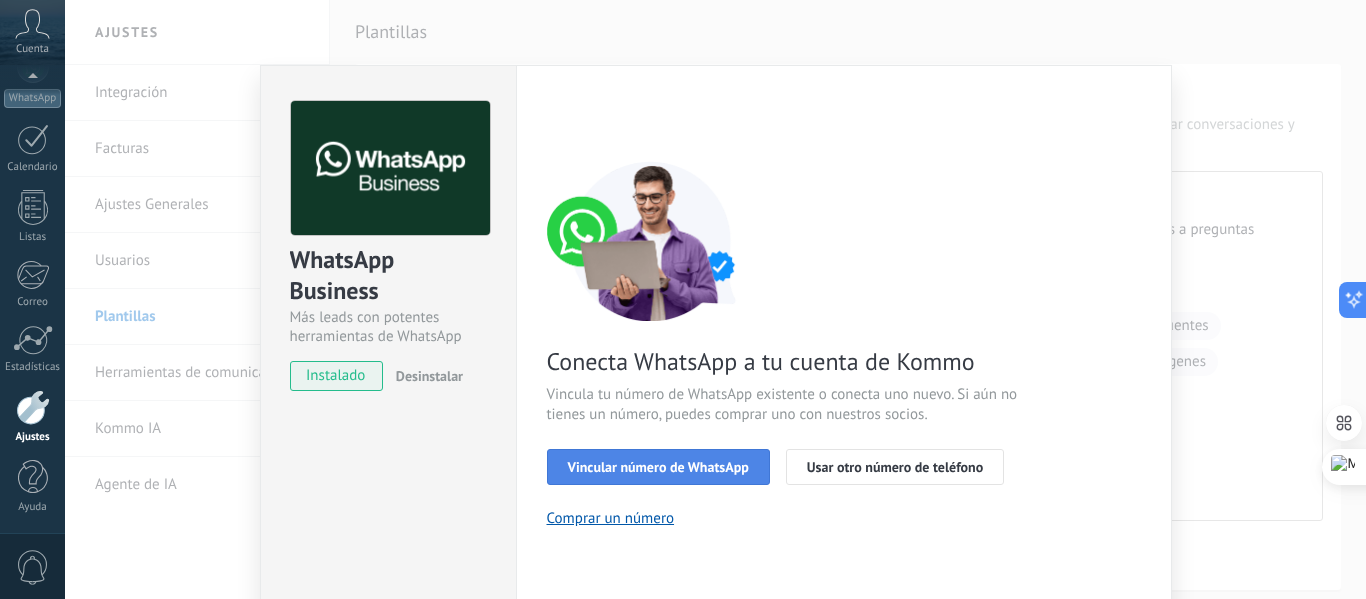 click on "Vincular número de WhatsApp" at bounding box center (658, 467) 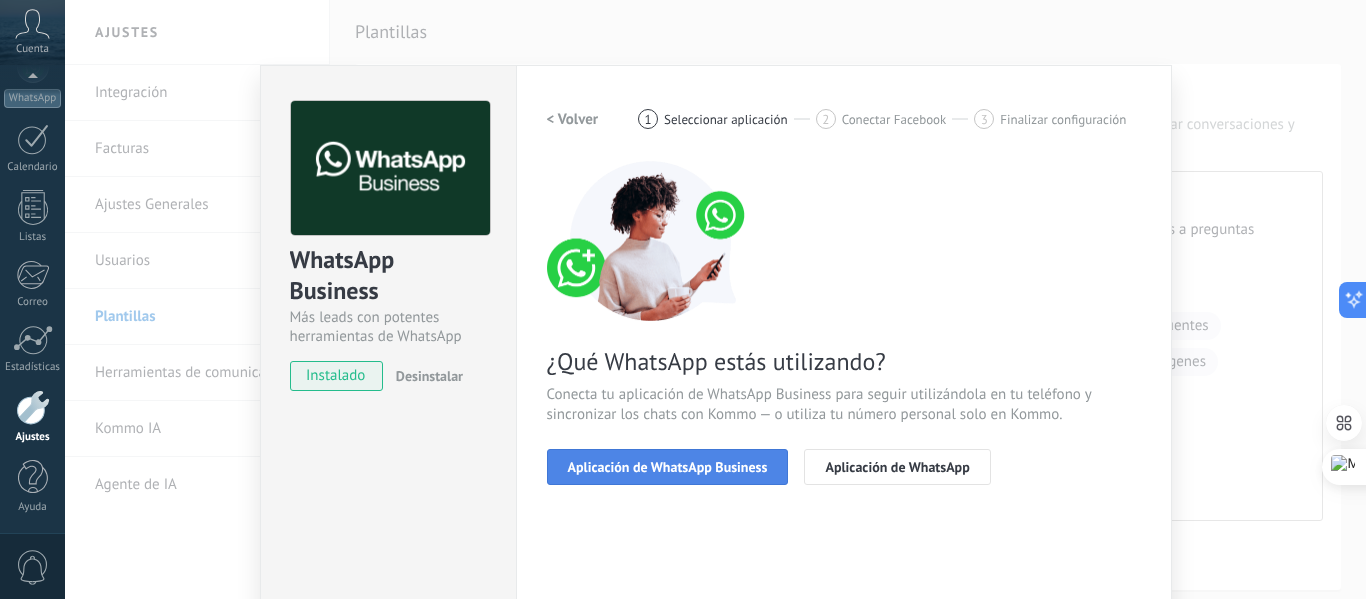 click on "Aplicación de WhatsApp Business" at bounding box center (668, 467) 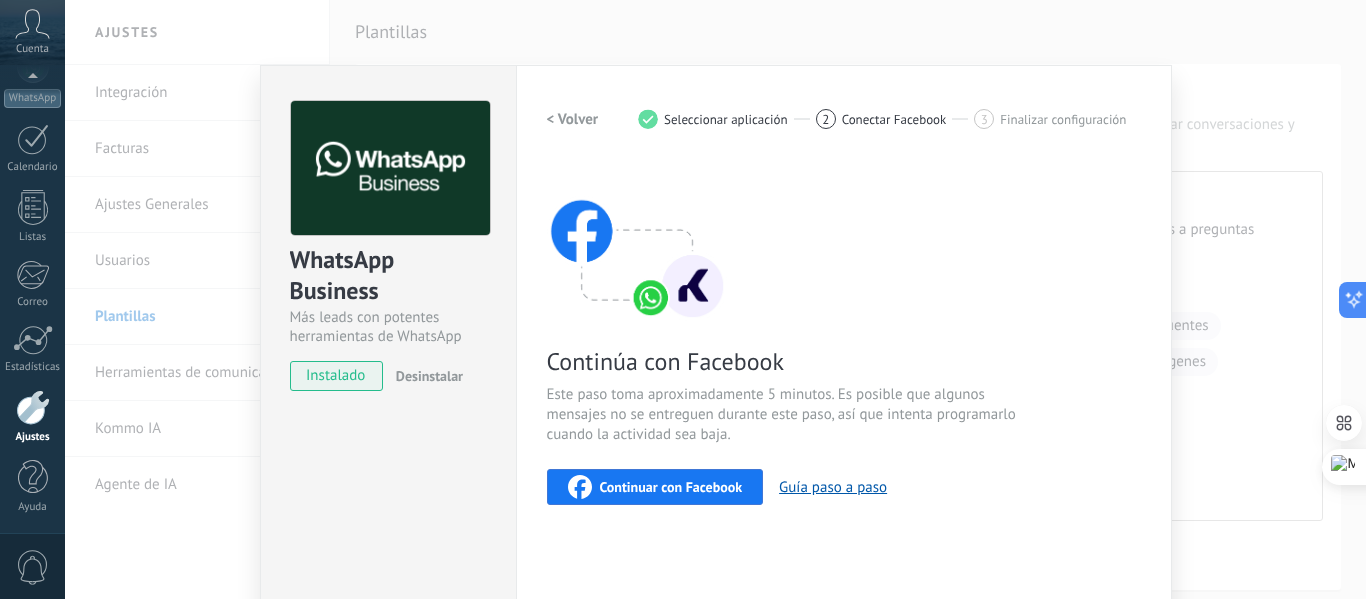 click on "Continuar con Facebook" at bounding box center [655, 487] 